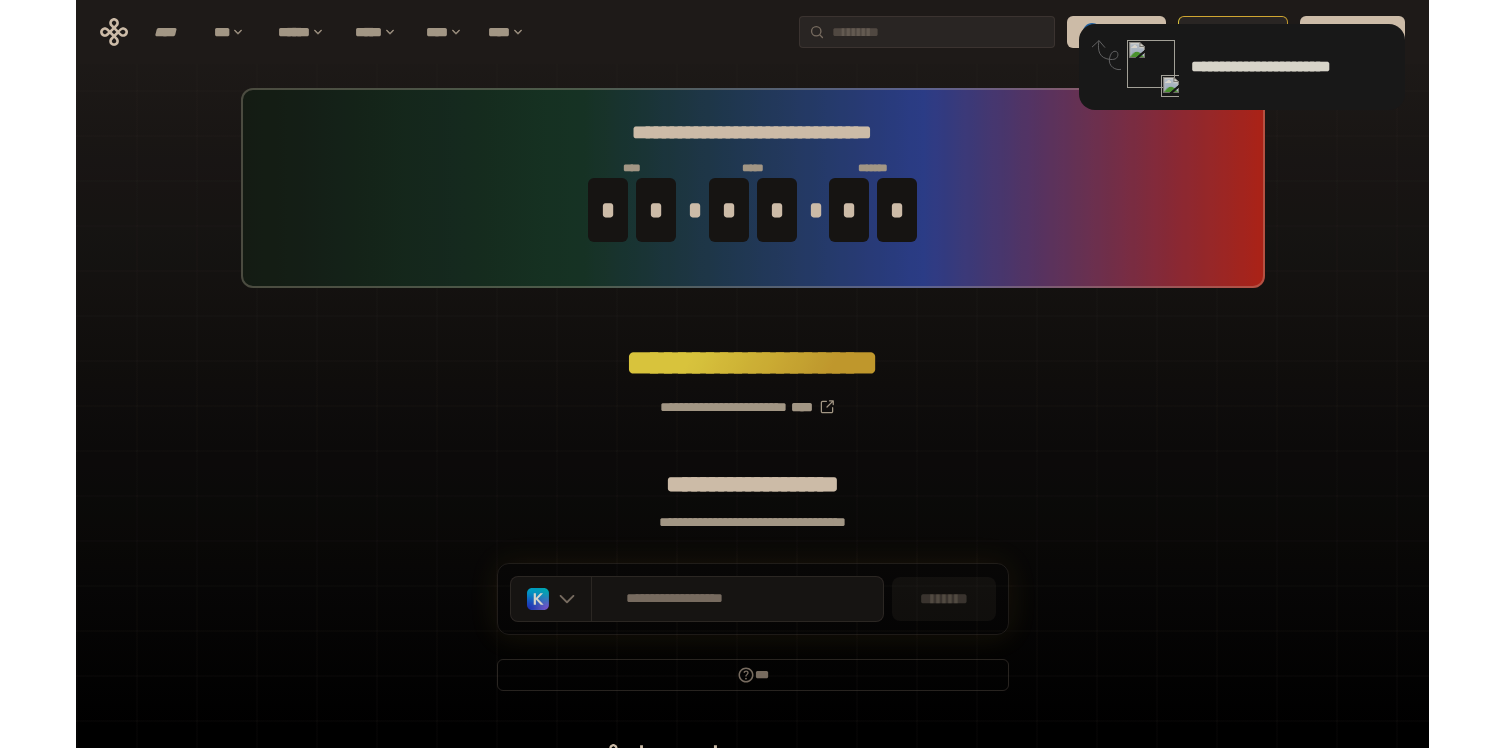 scroll, scrollTop: 0, scrollLeft: 0, axis: both 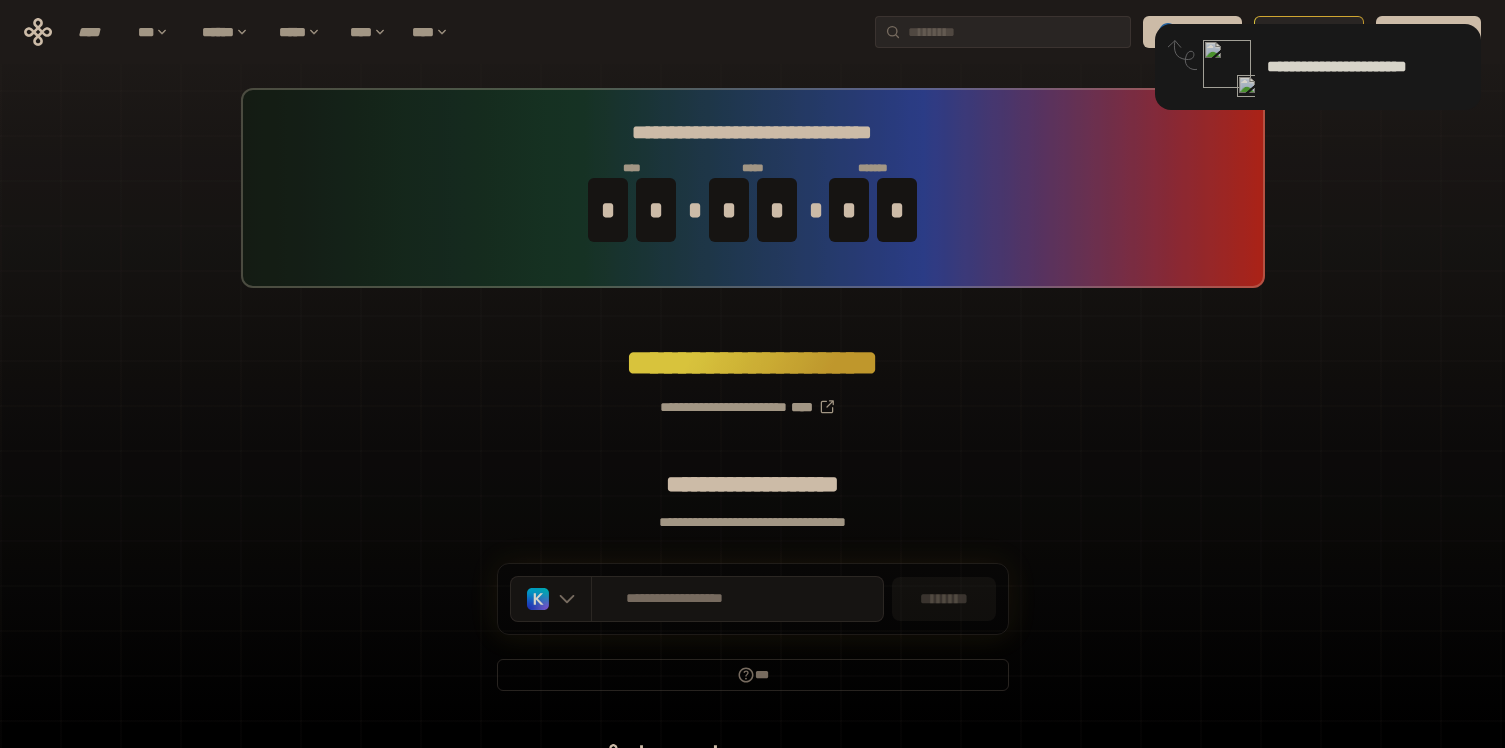 click on "****   ***   ******   *****   ****   ****   ******* ******** *******" at bounding box center [752, 32] 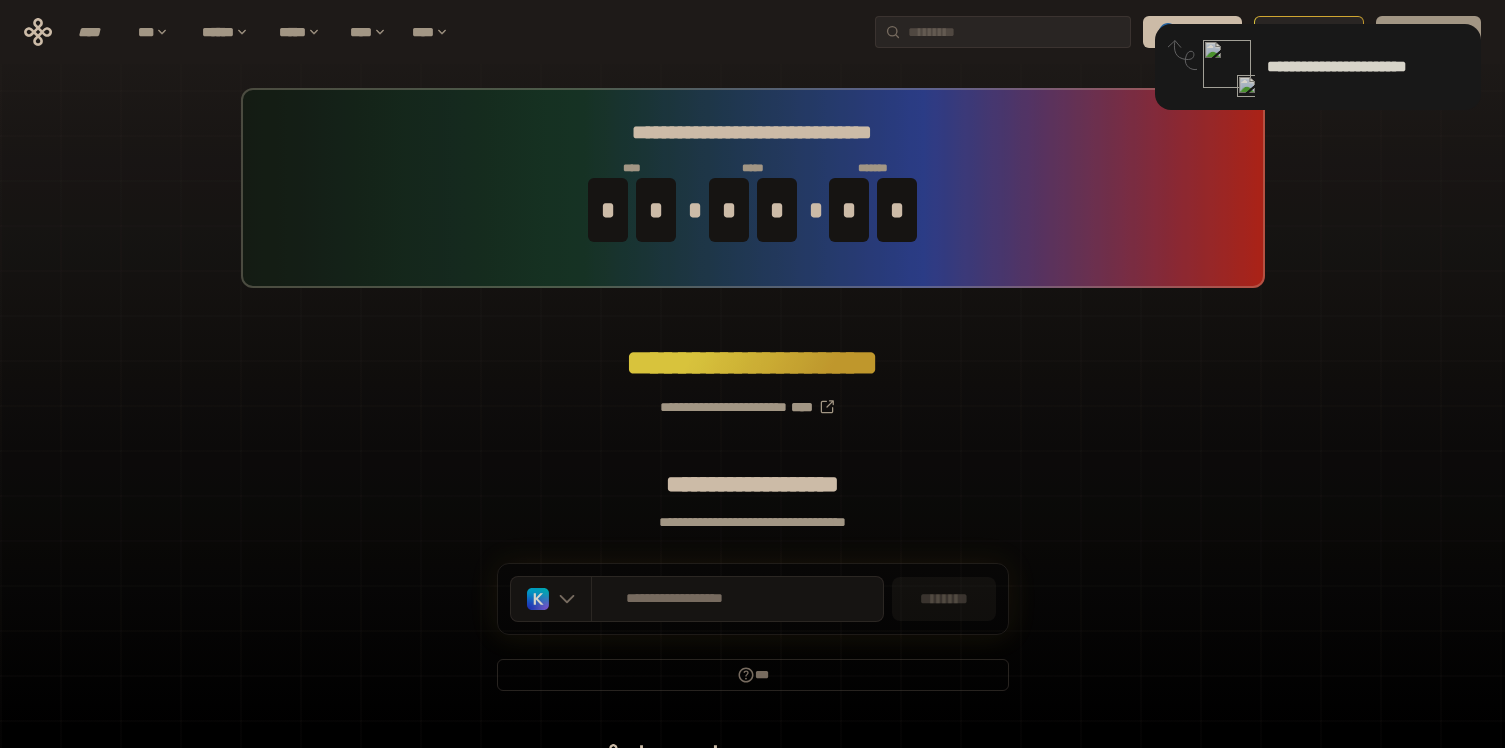 click on "*******" at bounding box center (1428, 32) 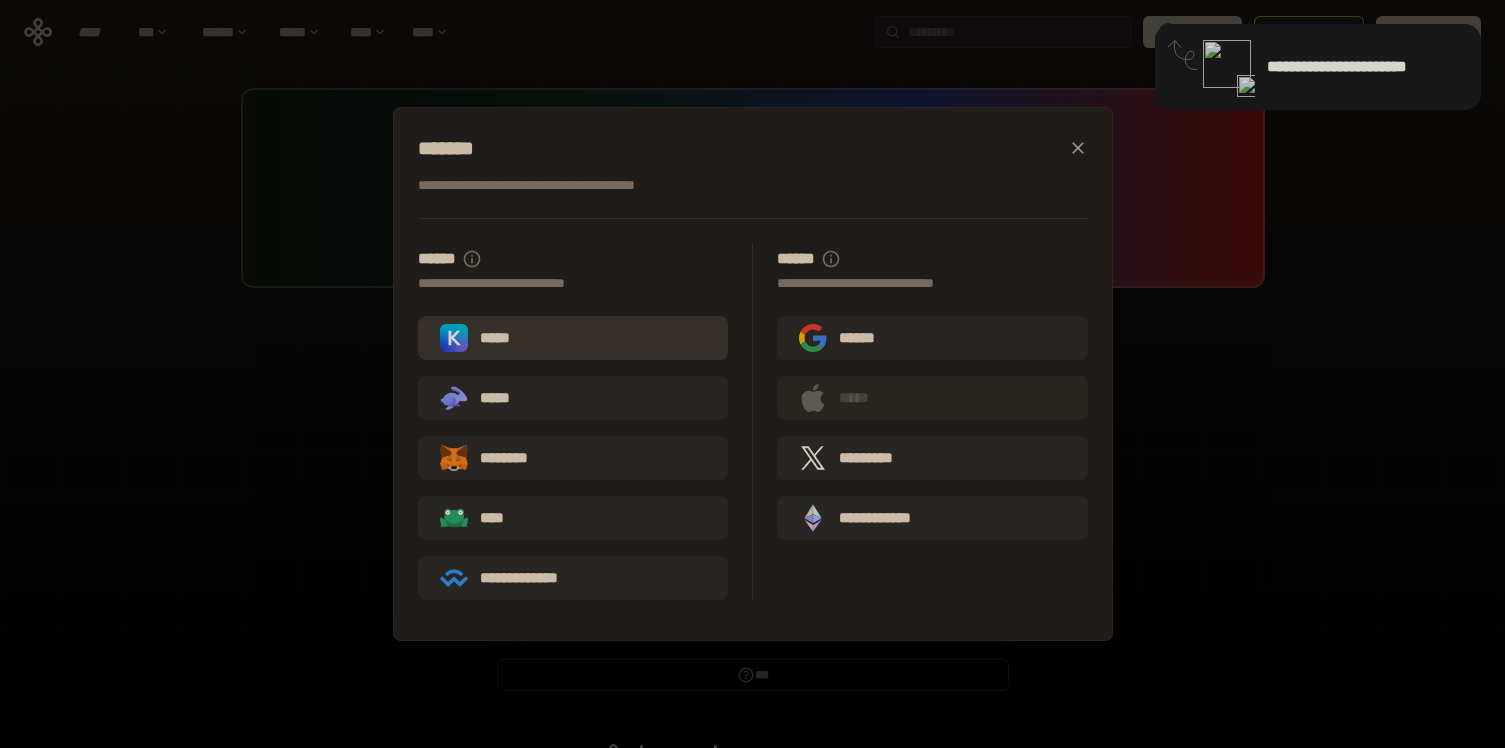 click on "*****" at bounding box center [479, 338] 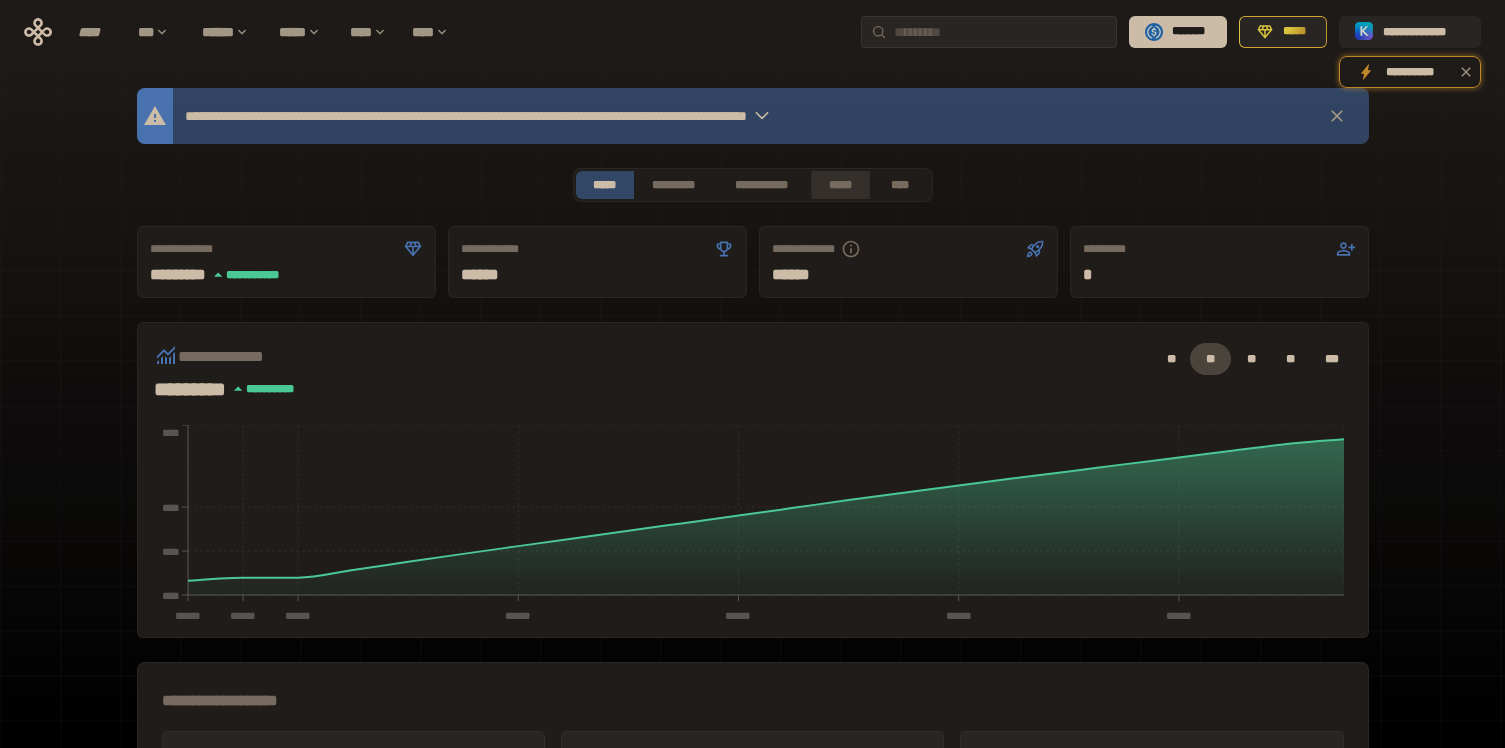 click on "*****" at bounding box center [840, 185] 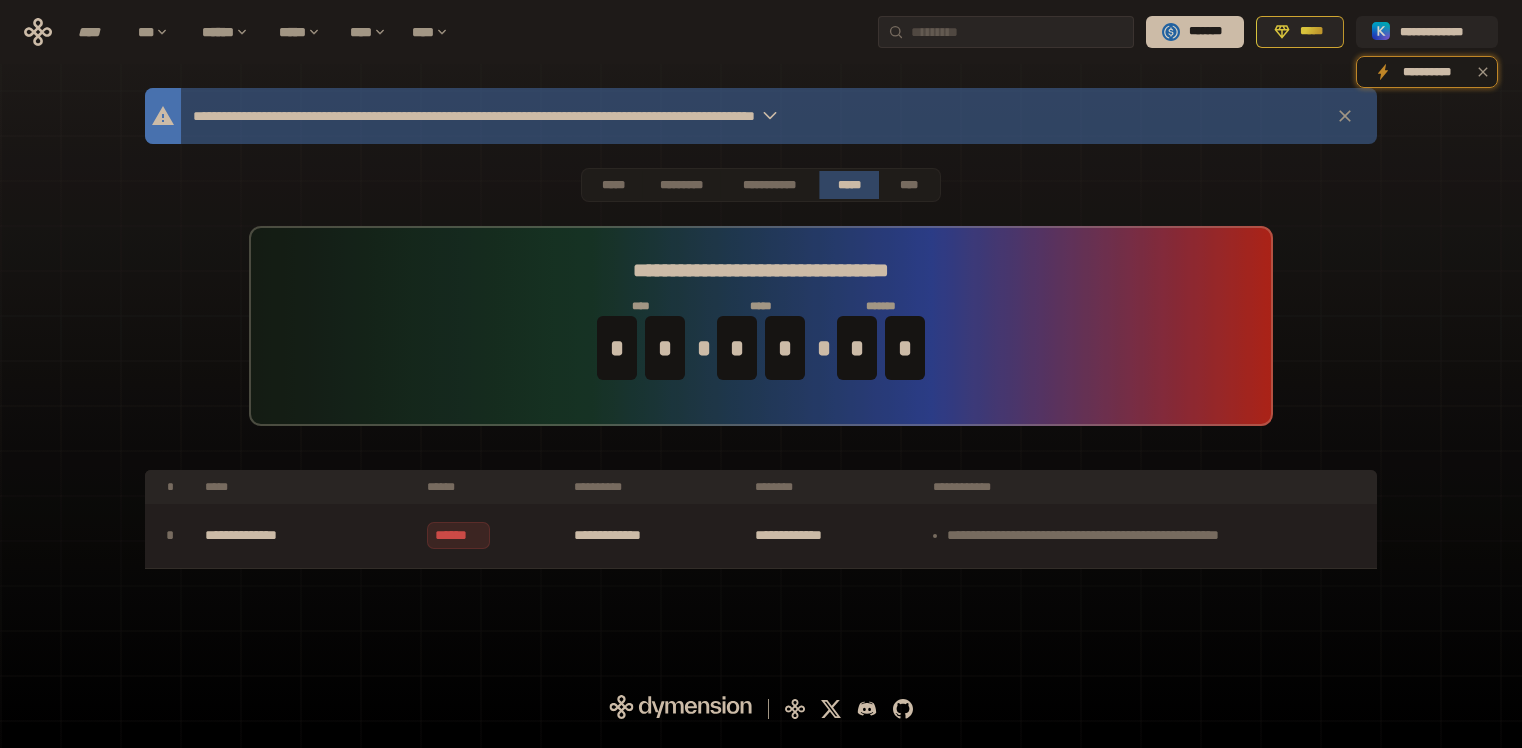 click on "**********" at bounding box center [834, 536] 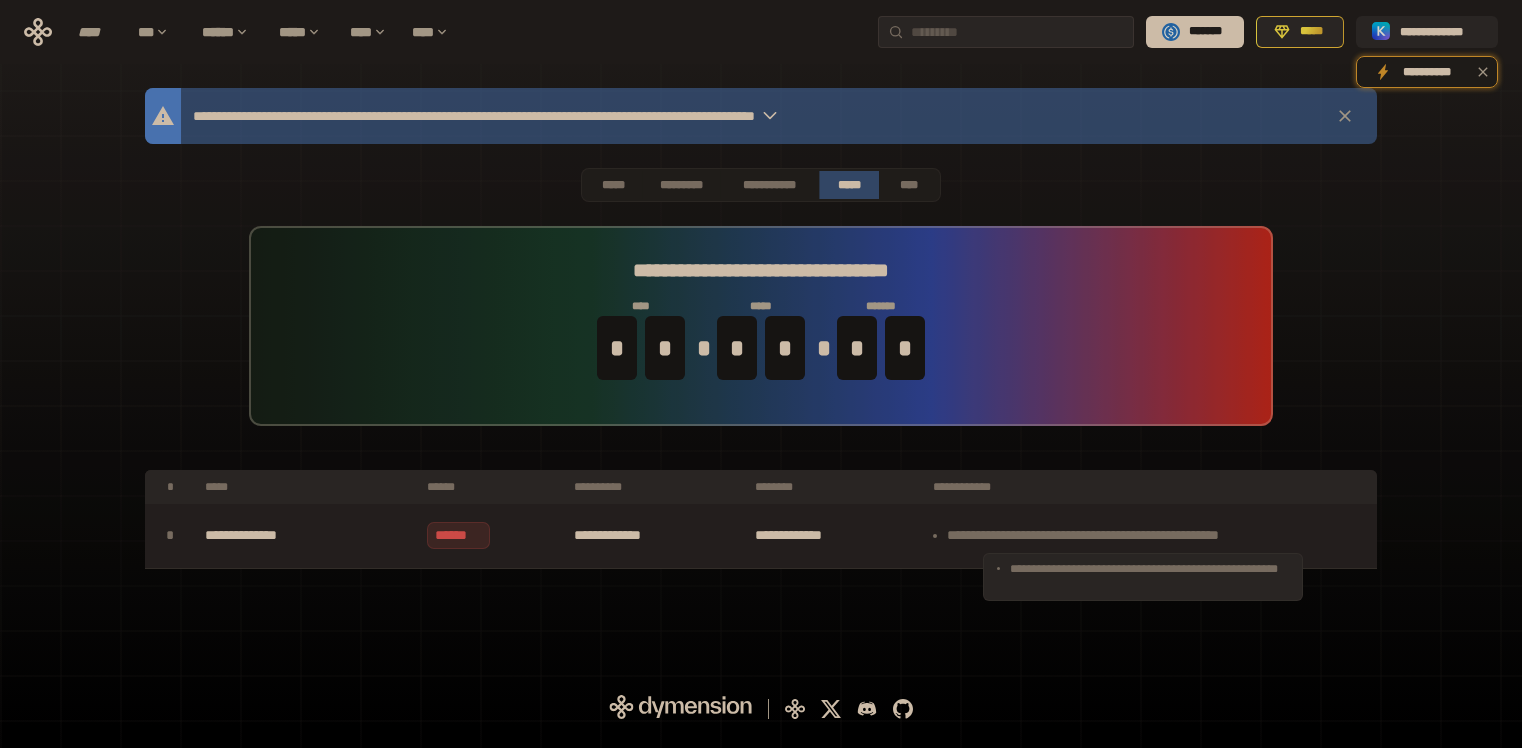 click on "**********" at bounding box center [1150, 536] 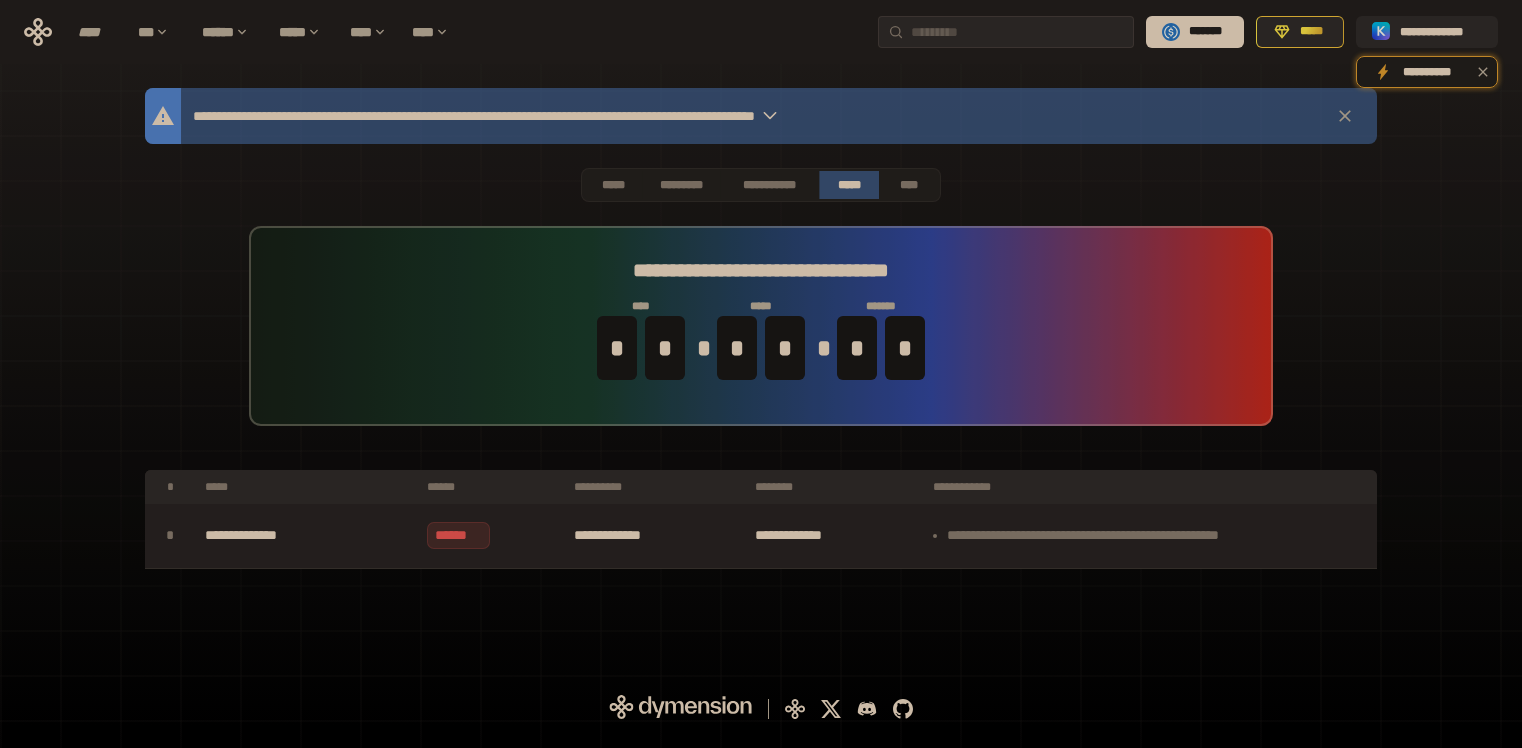 click on "**********" at bounding box center [654, 536] 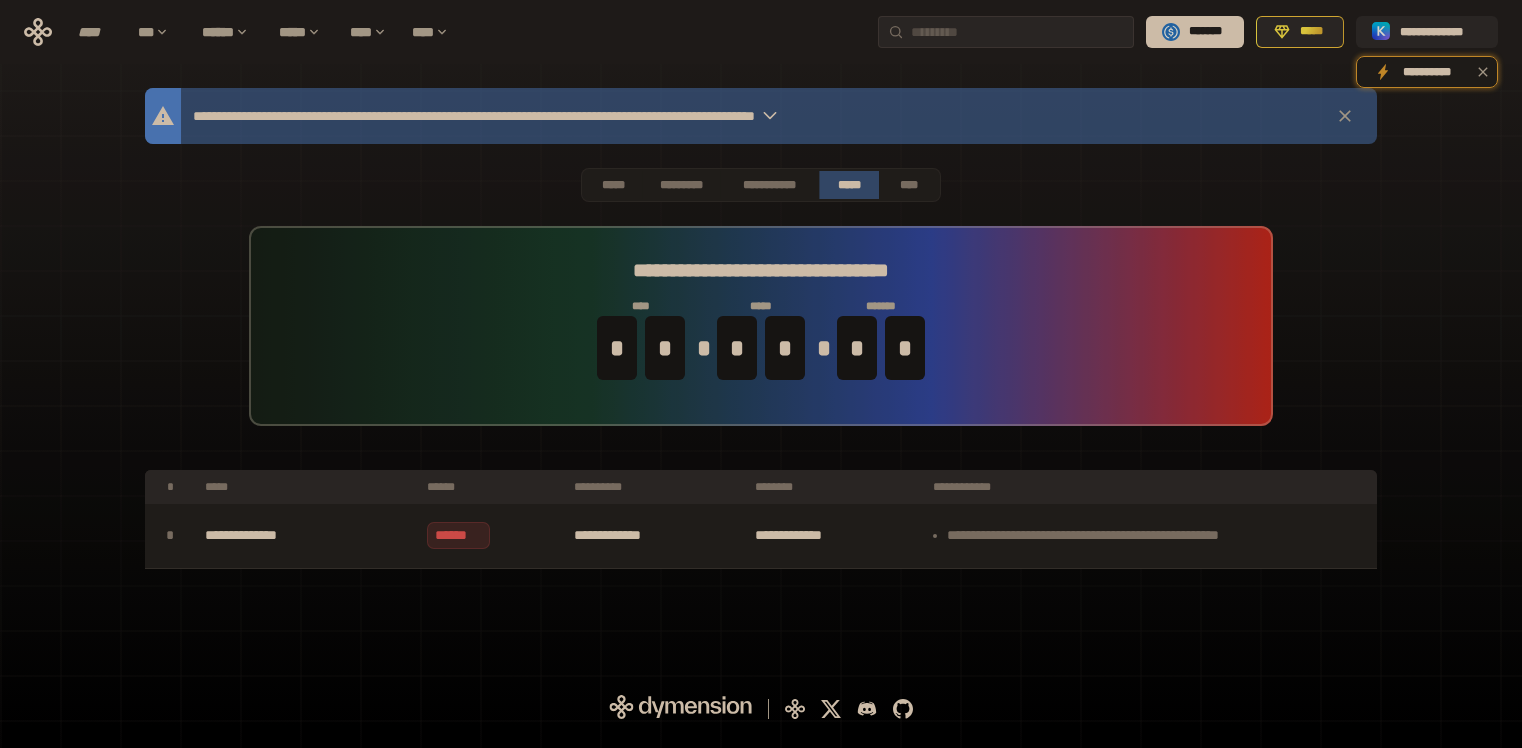 click on "*****" at bounding box center [306, 487] 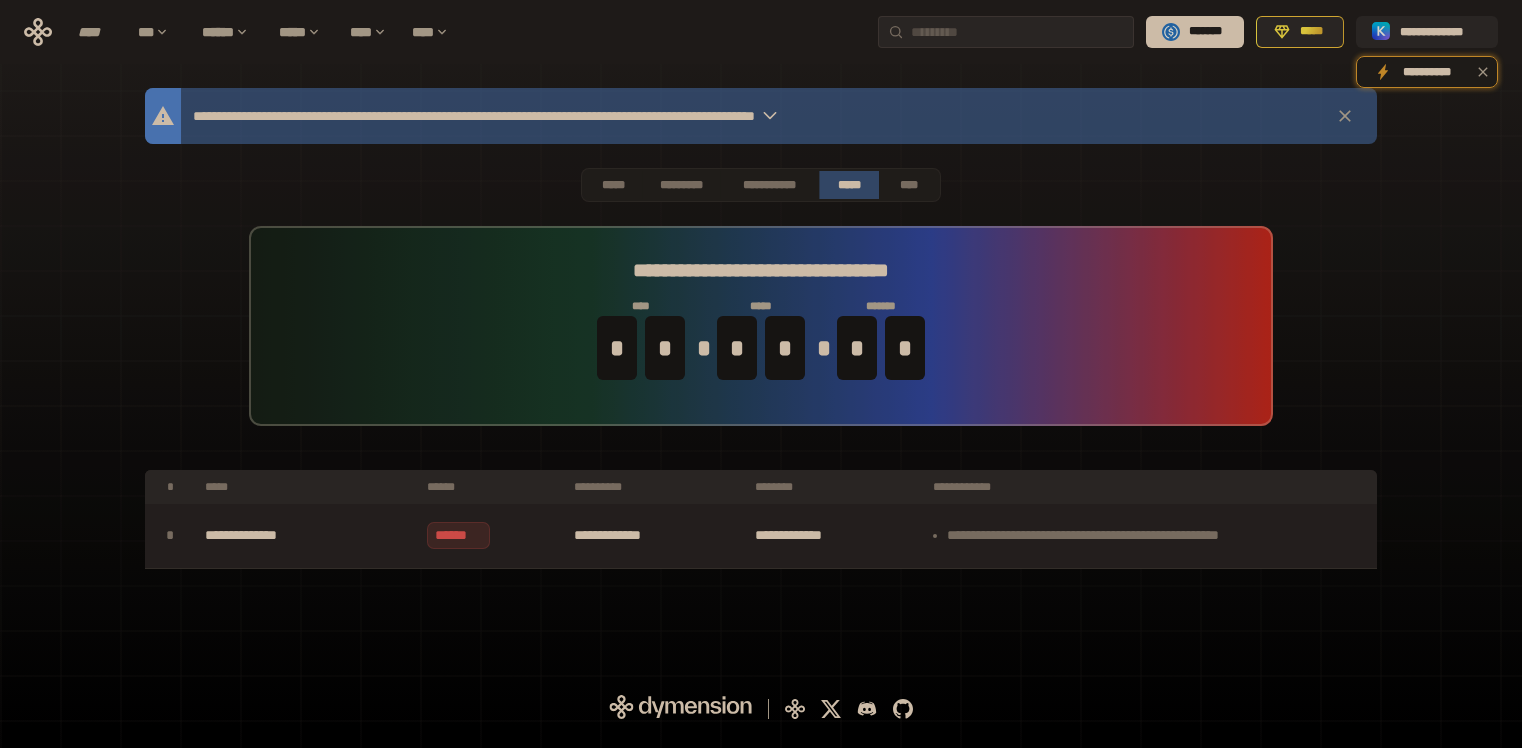 click on "**********" at bounding box center (306, 536) 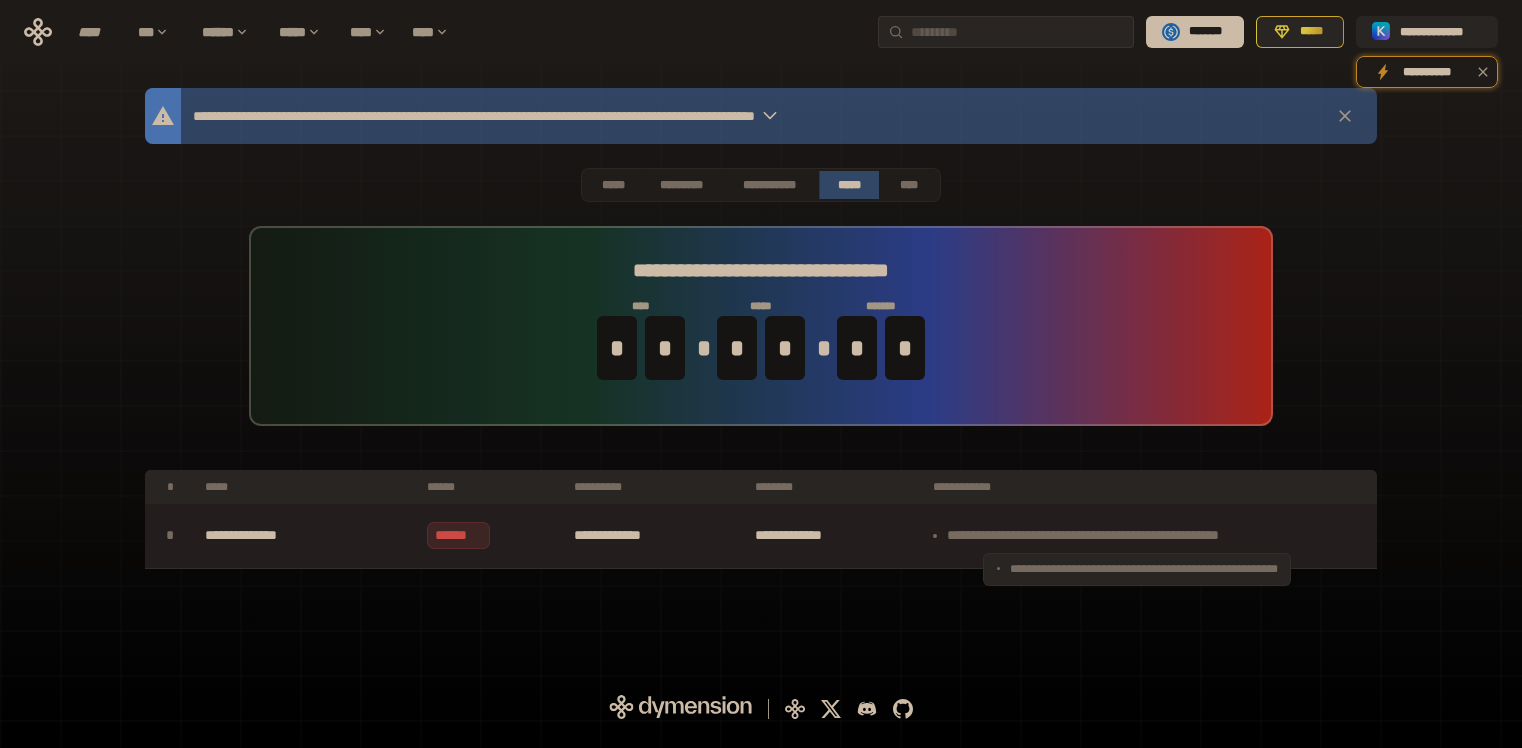 click on "**********" at bounding box center [1150, 536] 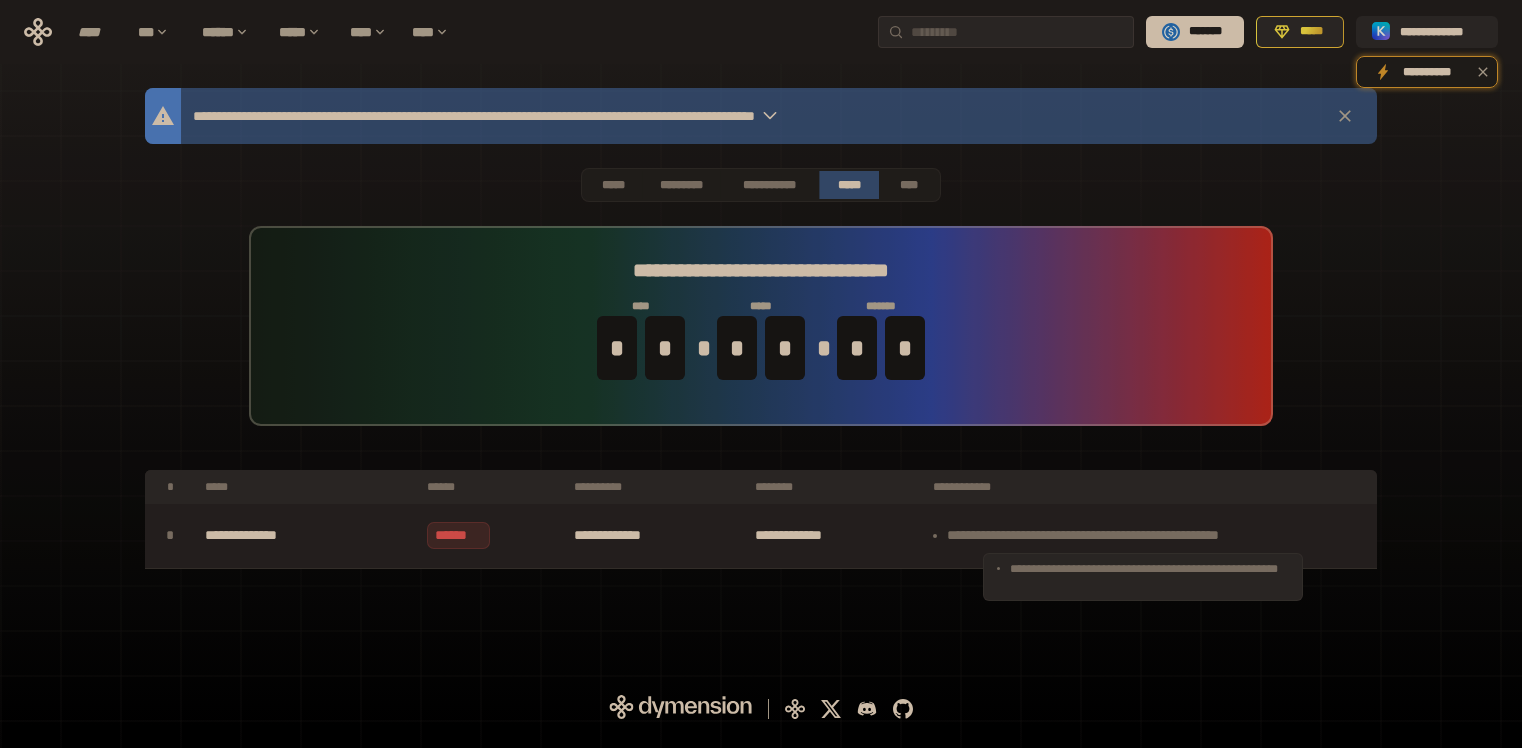 click on "**********" at bounding box center [1150, 536] 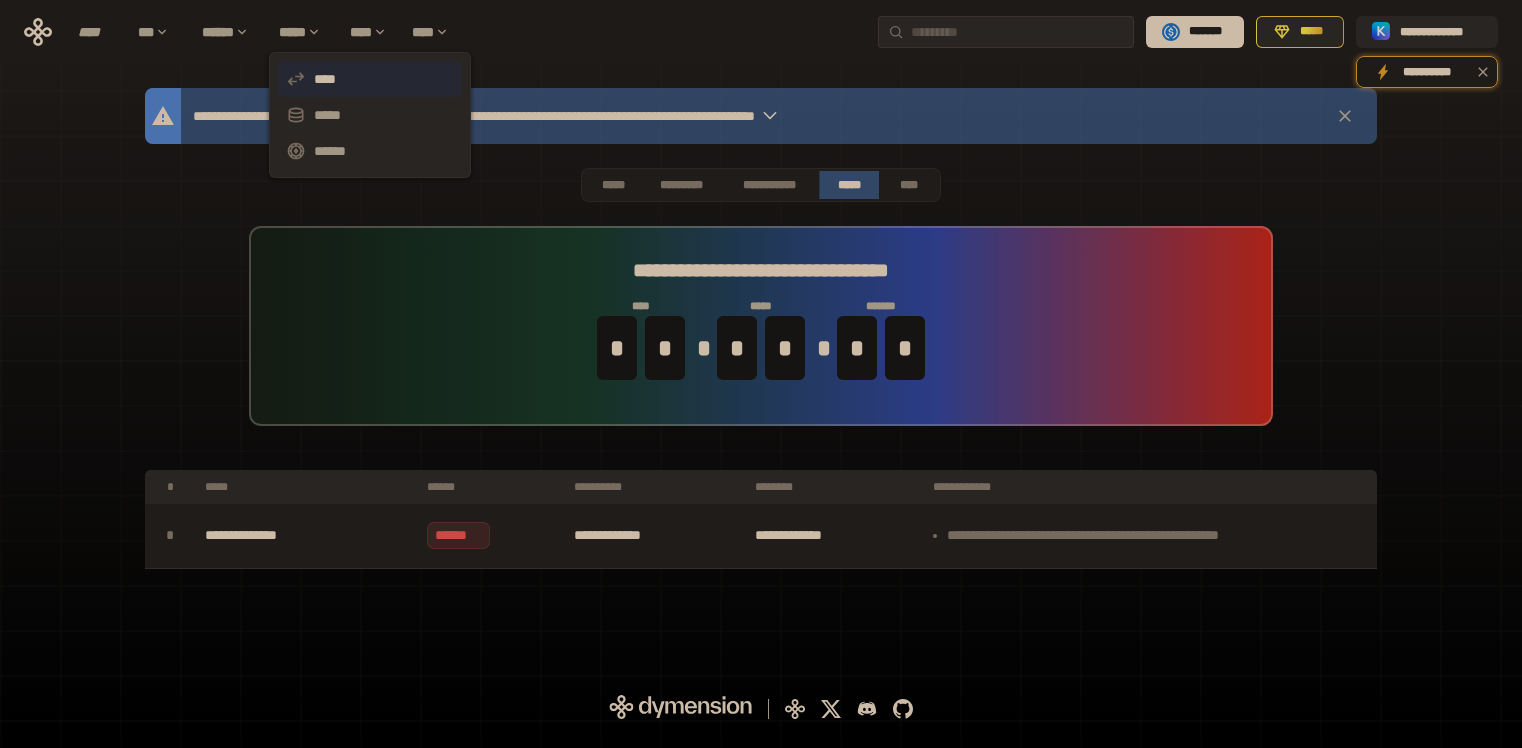 click on "****" at bounding box center [370, 79] 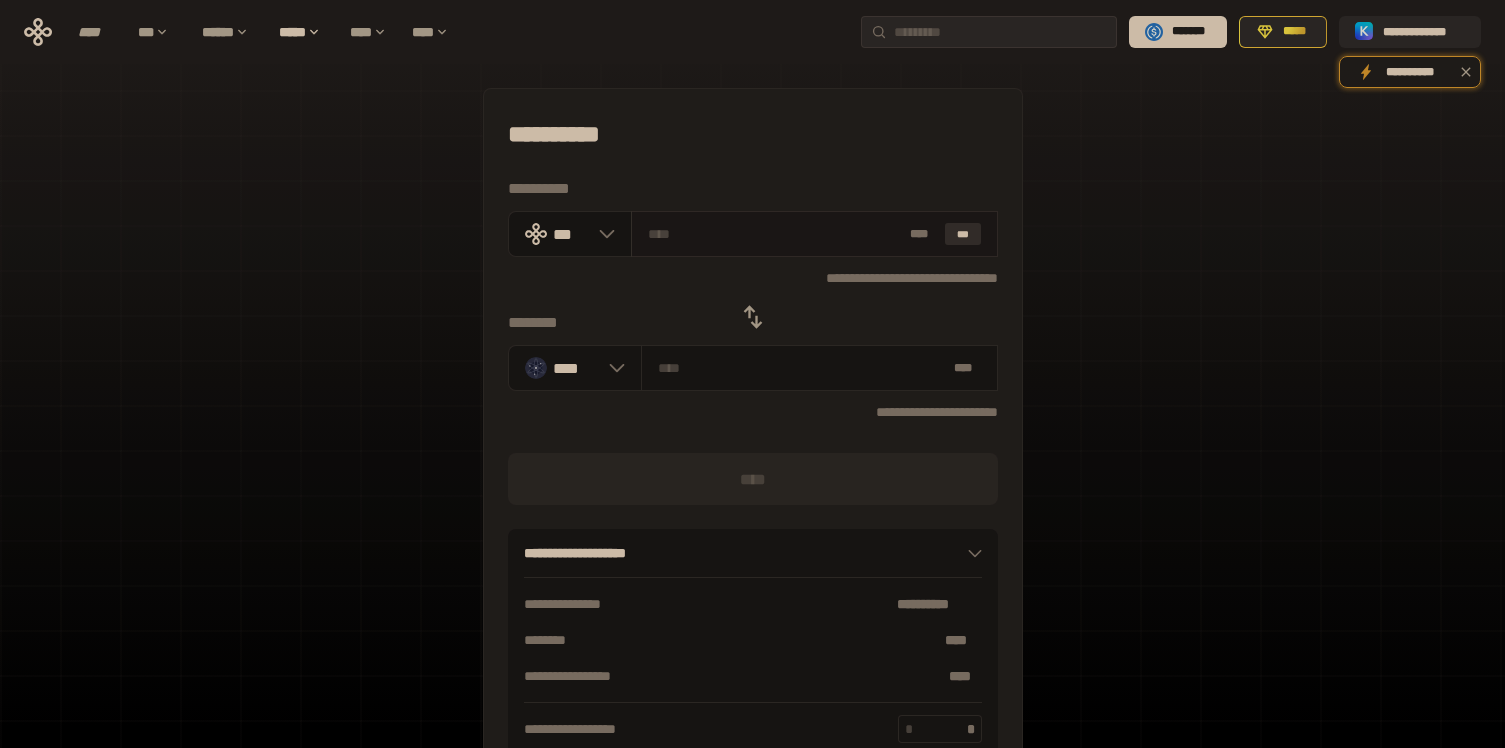click on "***" at bounding box center (963, 234) 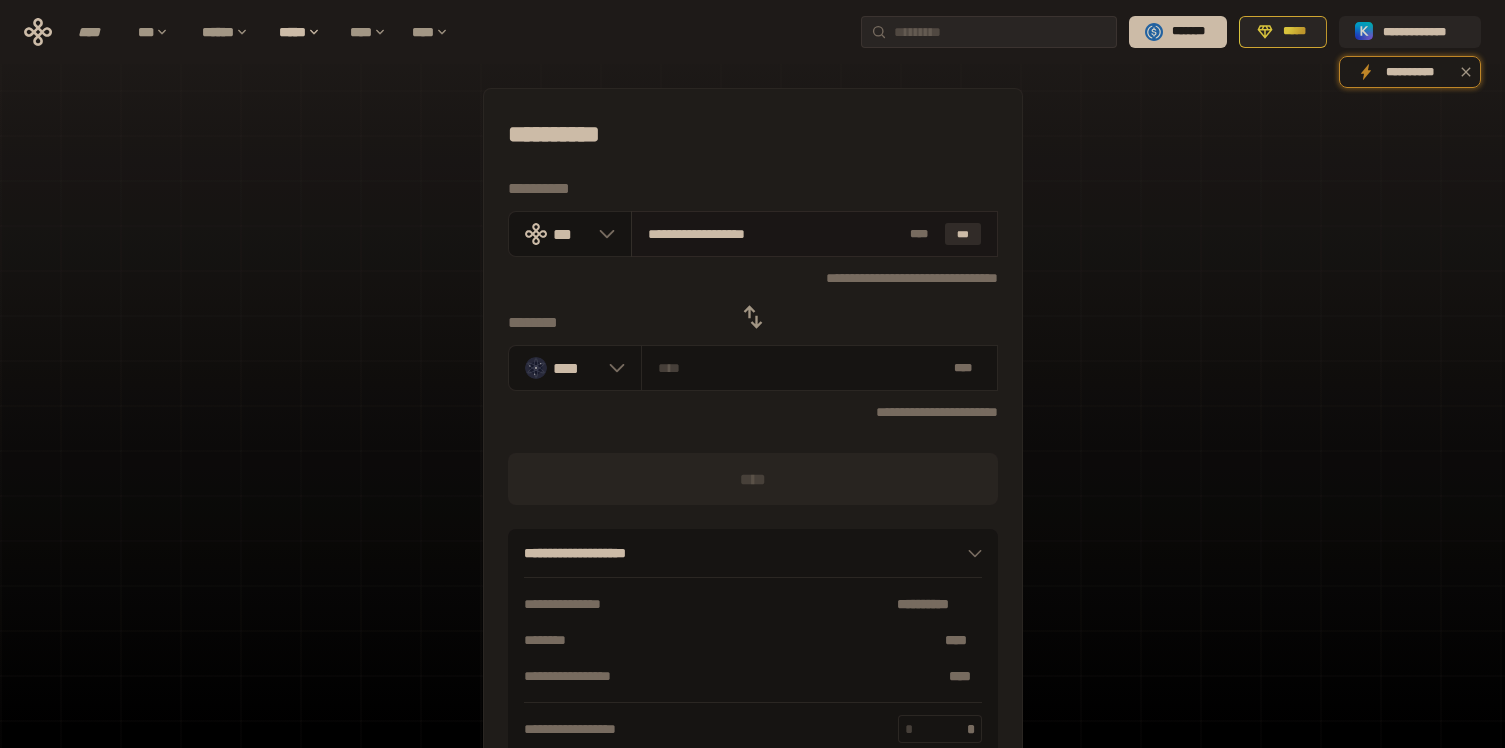 type on "********" 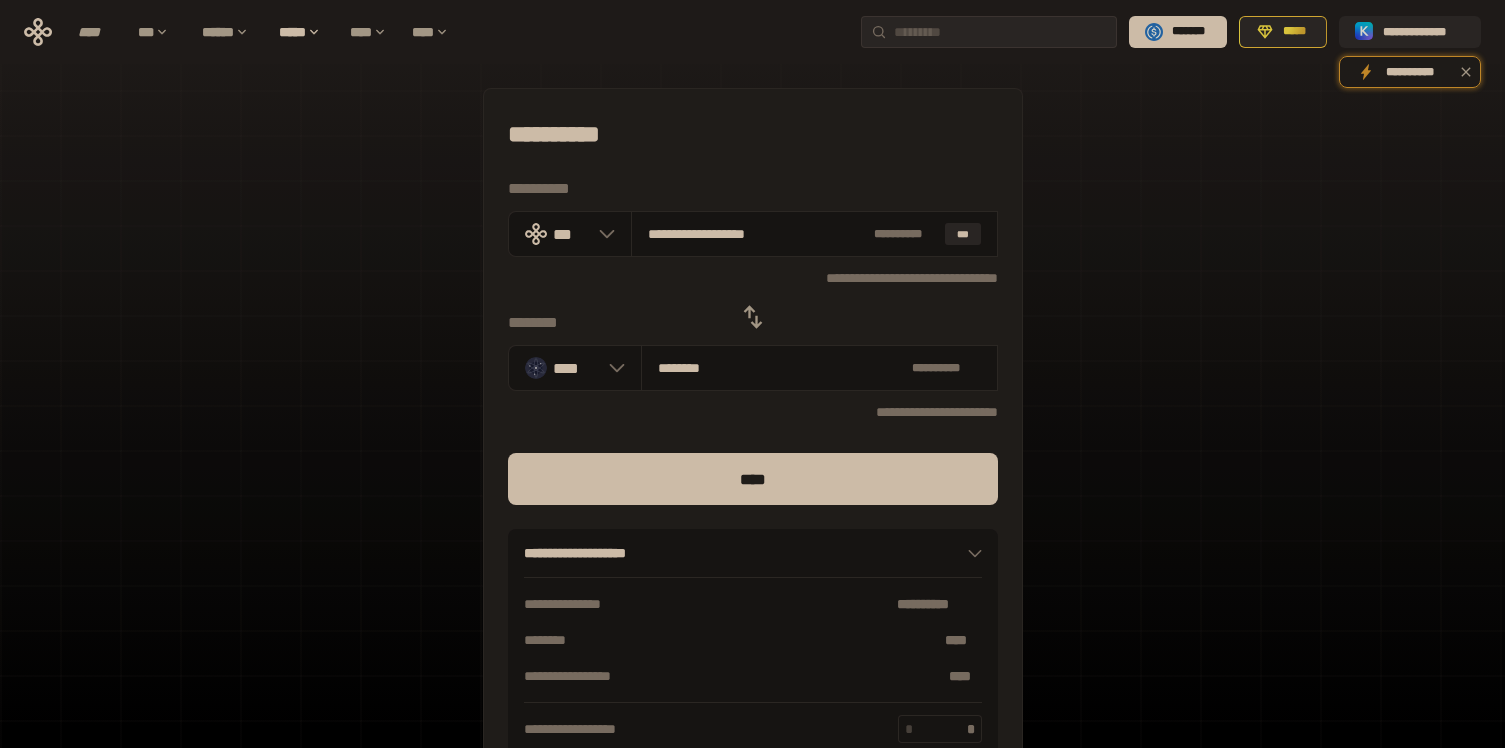 drag, startPoint x: 666, startPoint y: 234, endPoint x: 1296, endPoint y: 390, distance: 649.027 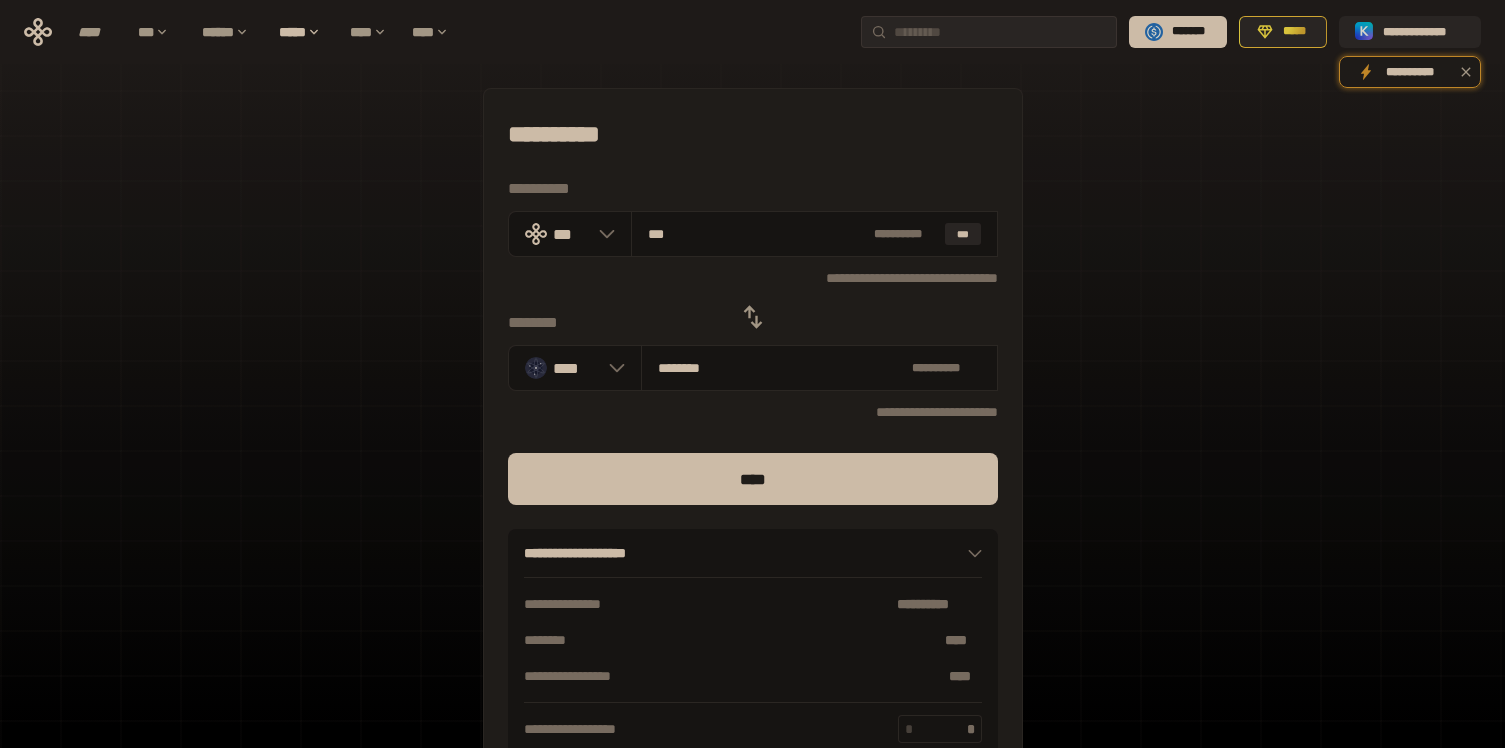 type on "*******" 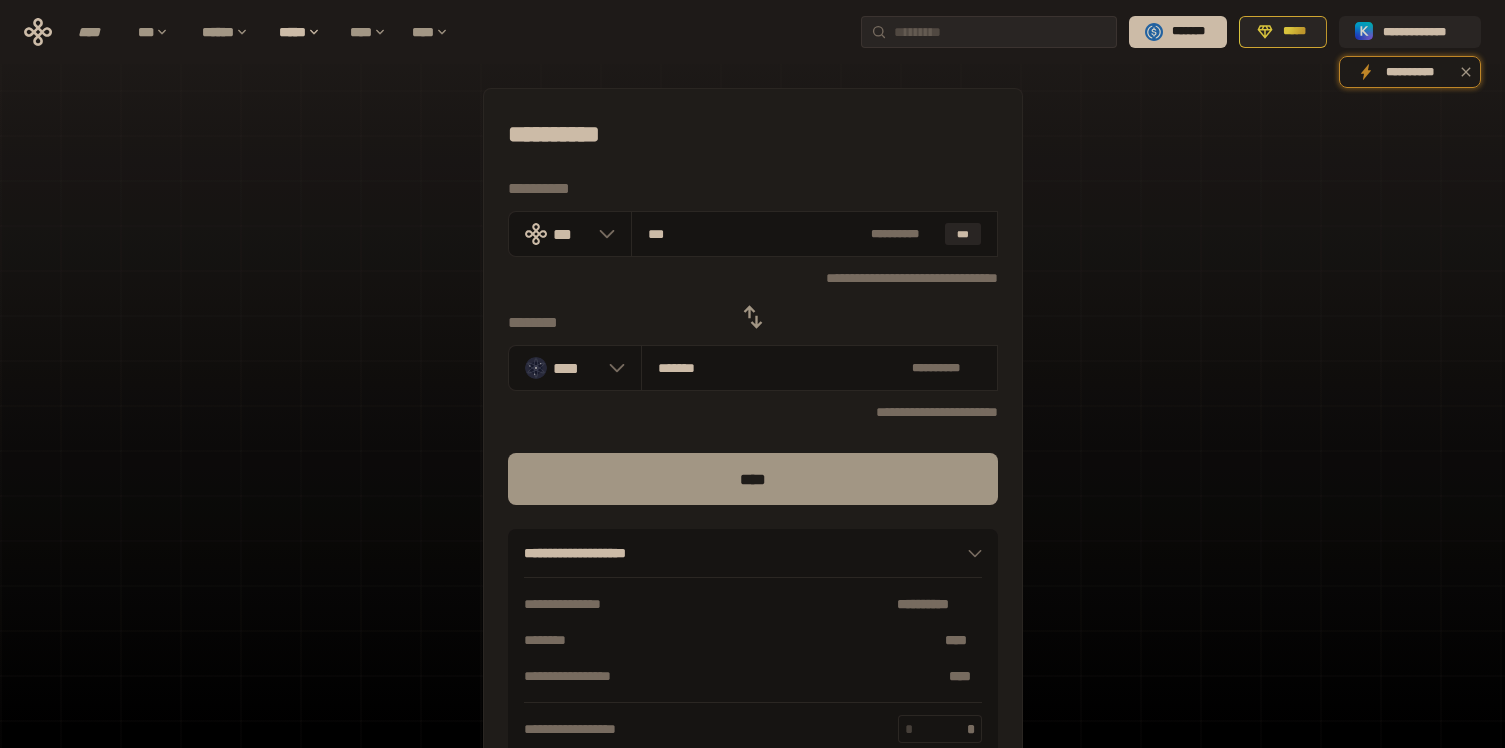 type on "***" 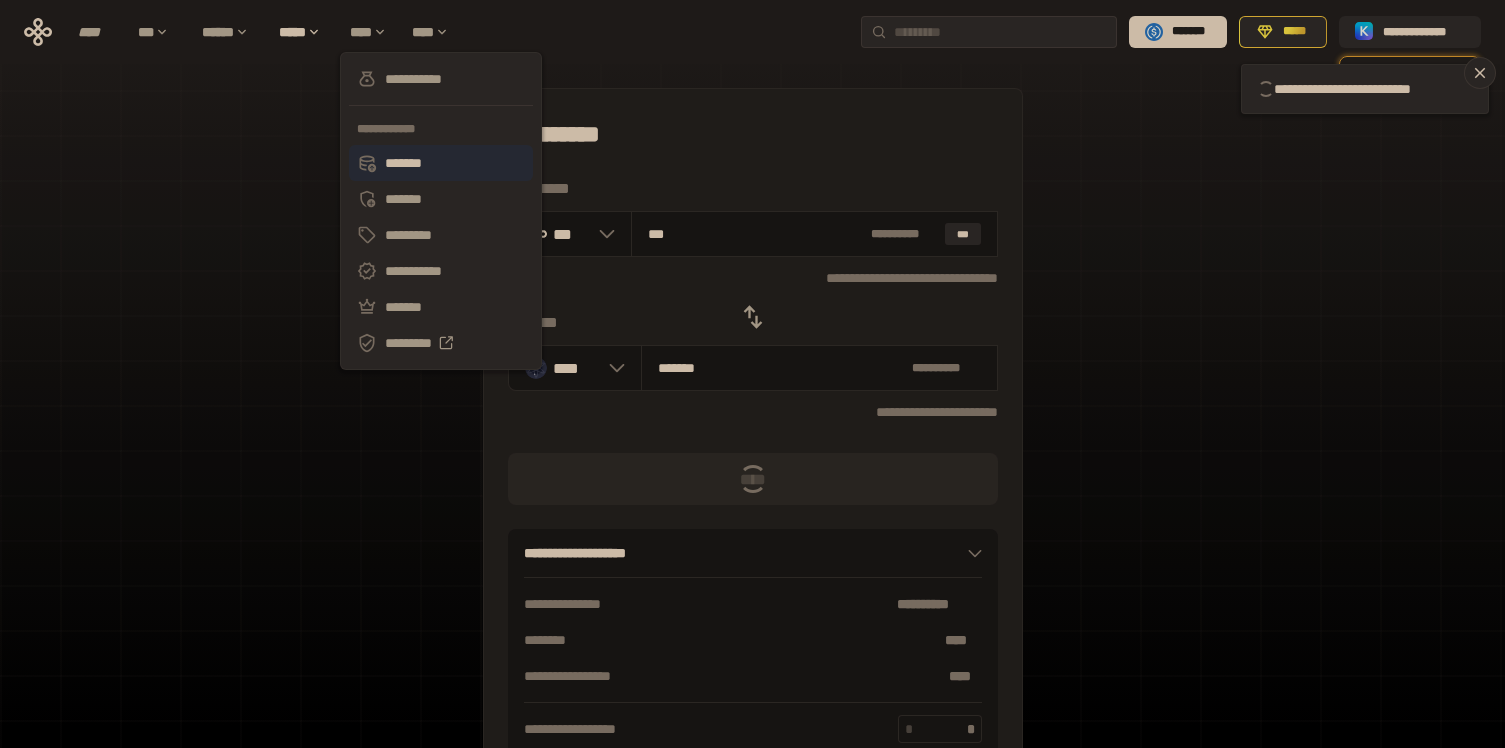 type 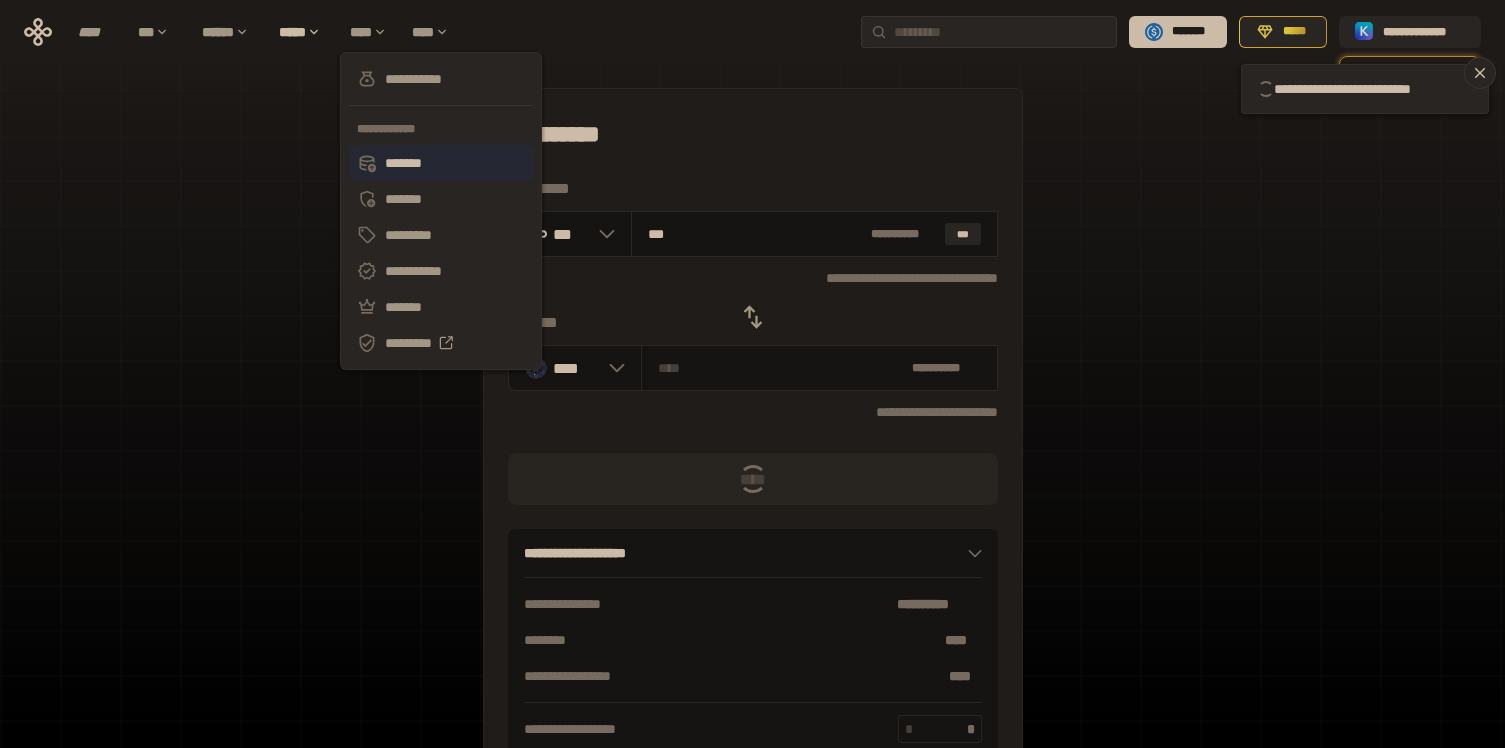 type 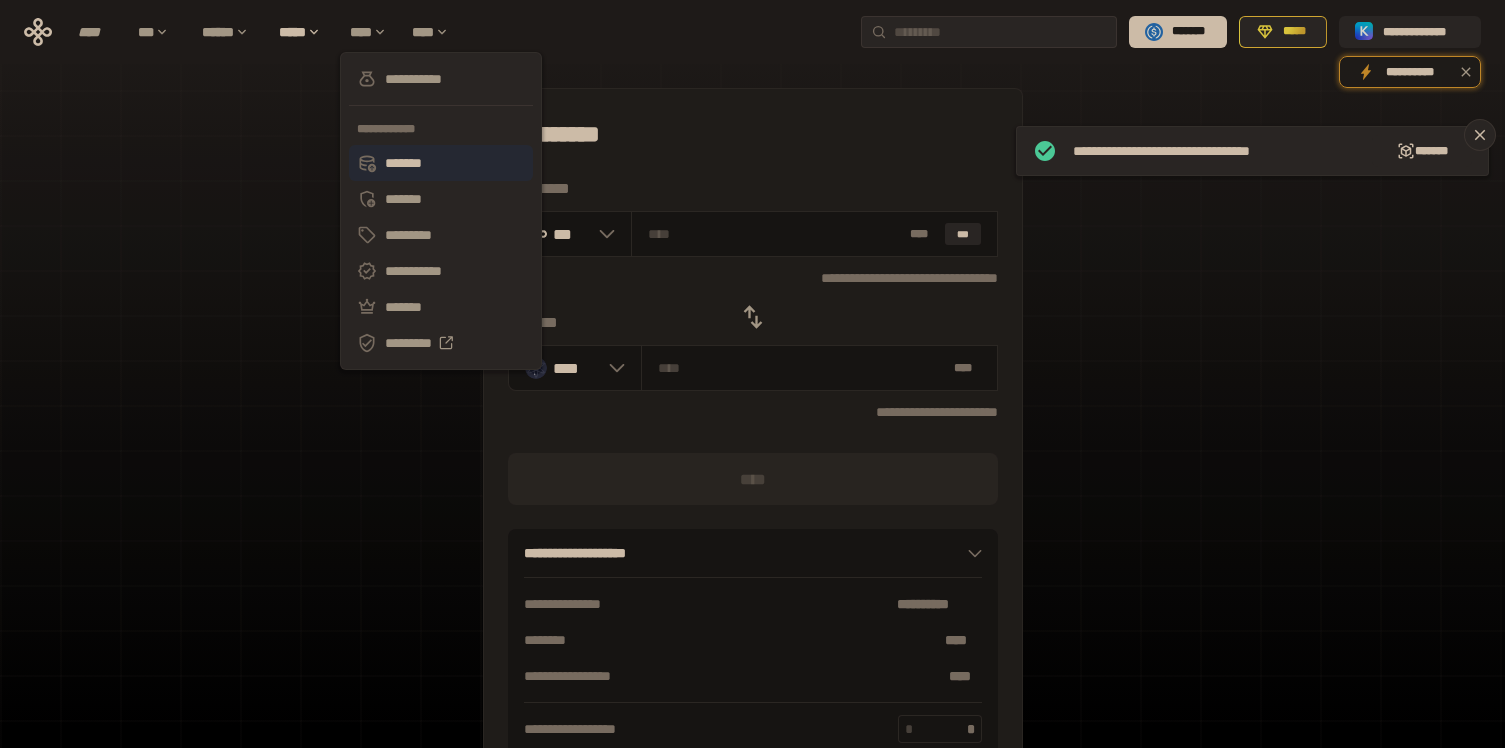 click on "*******" at bounding box center [441, 163] 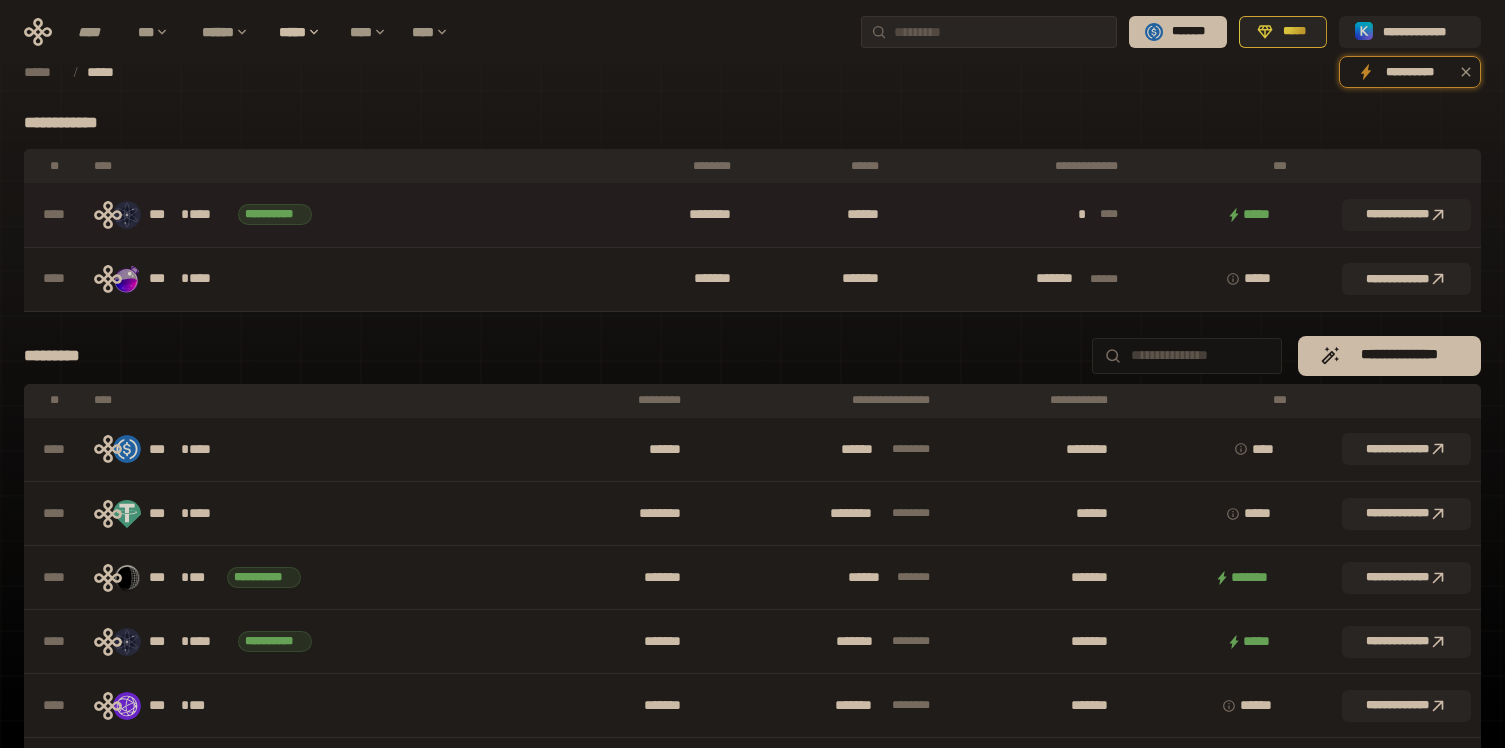 click on "**********" at bounding box center (1391, 215) 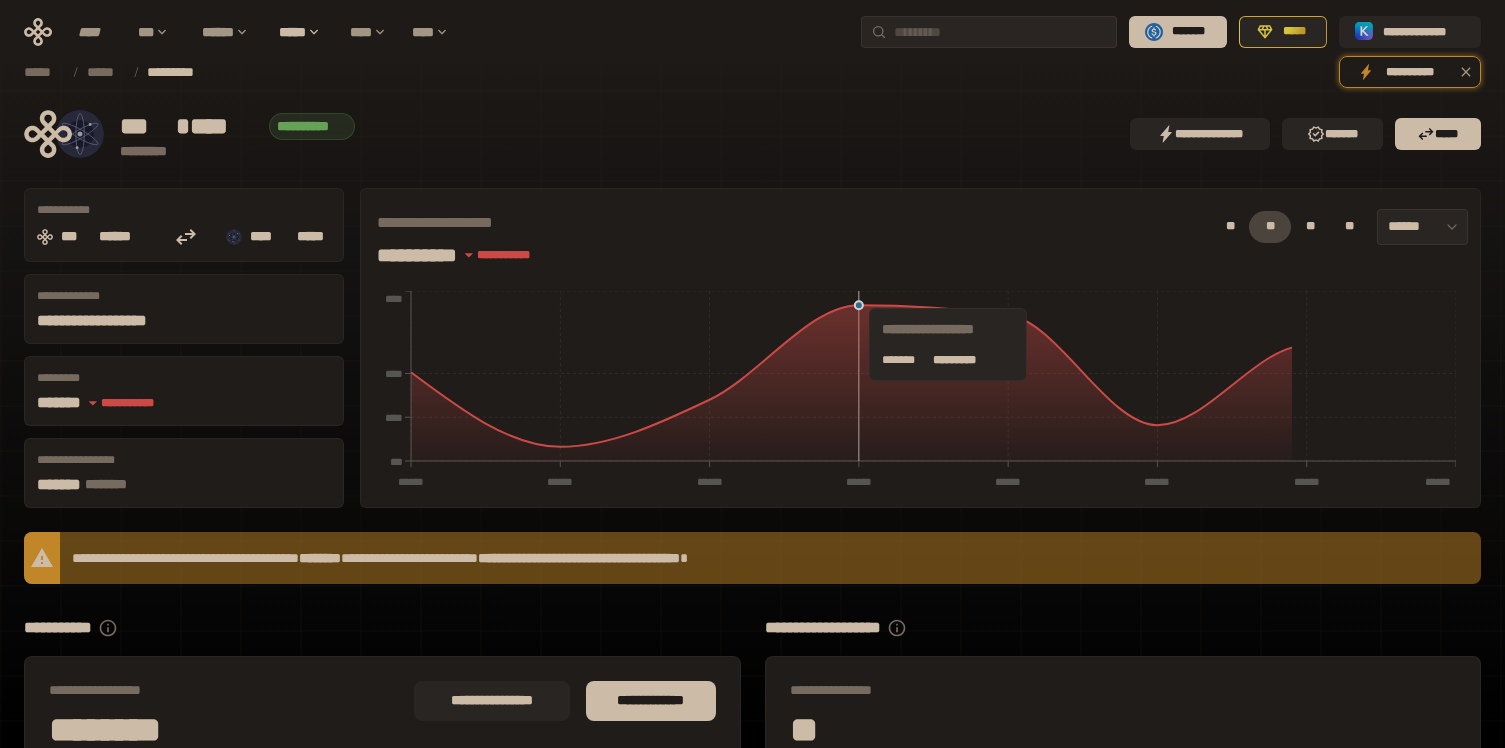scroll, scrollTop: 149, scrollLeft: 0, axis: vertical 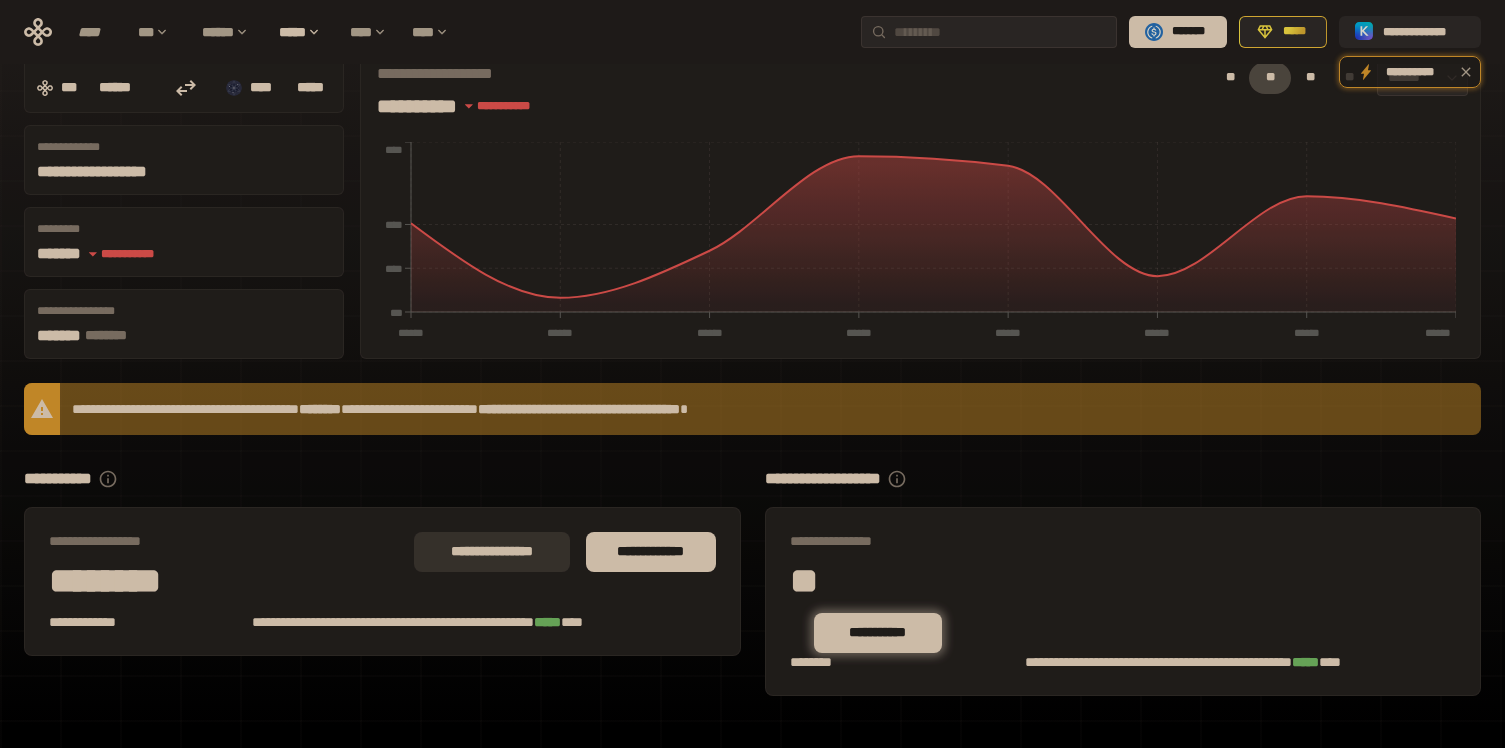 click on "**********" at bounding box center (492, 552) 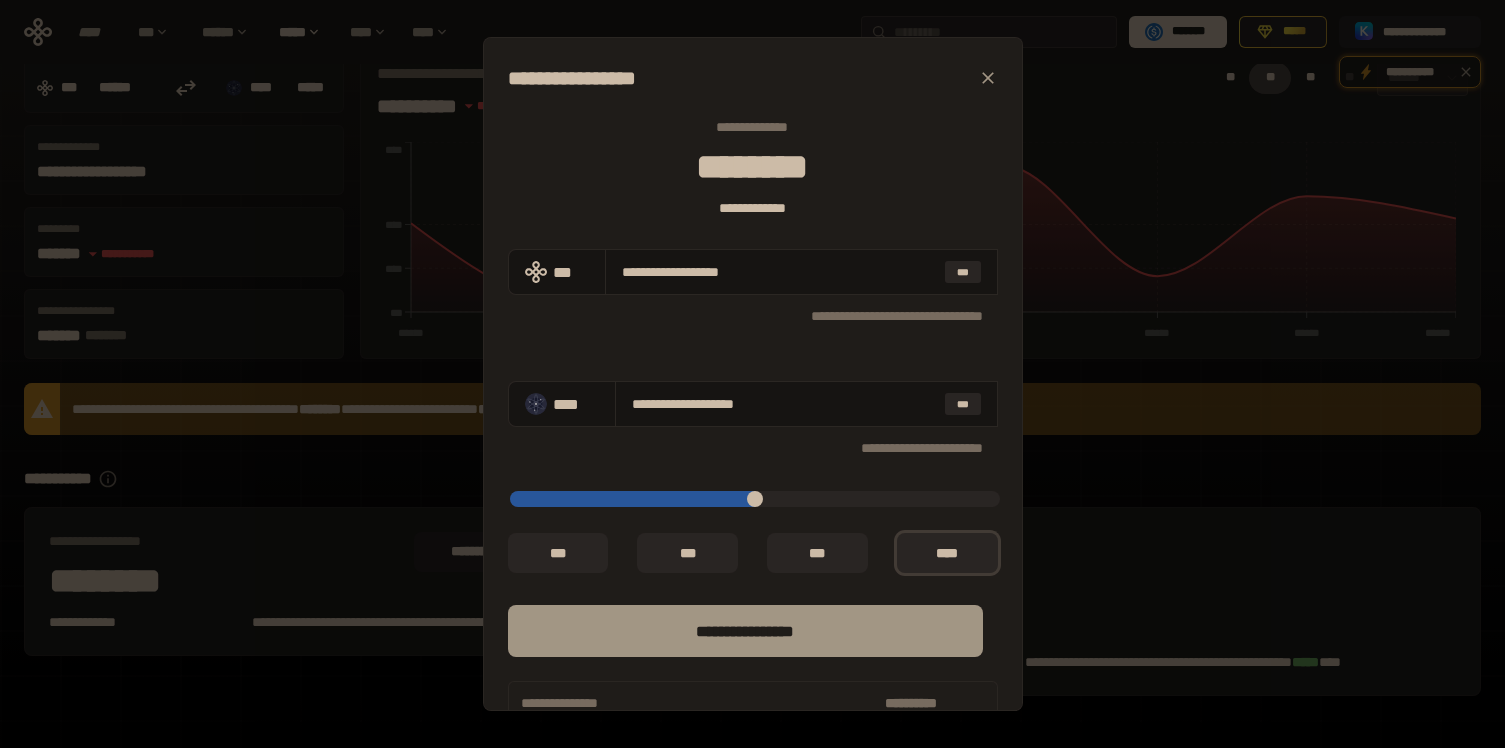 click on "****** *********" at bounding box center (745, 631) 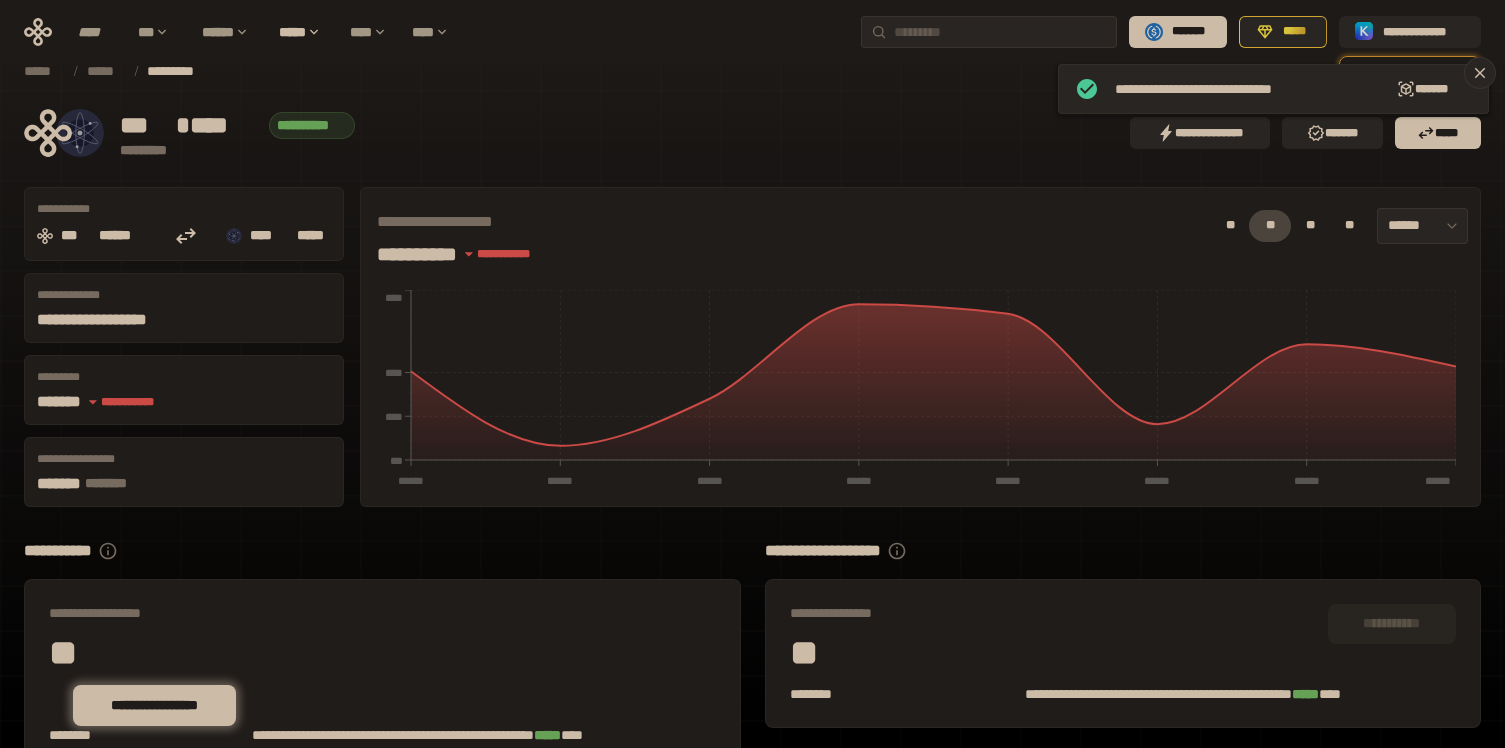 scroll, scrollTop: 0, scrollLeft: 0, axis: both 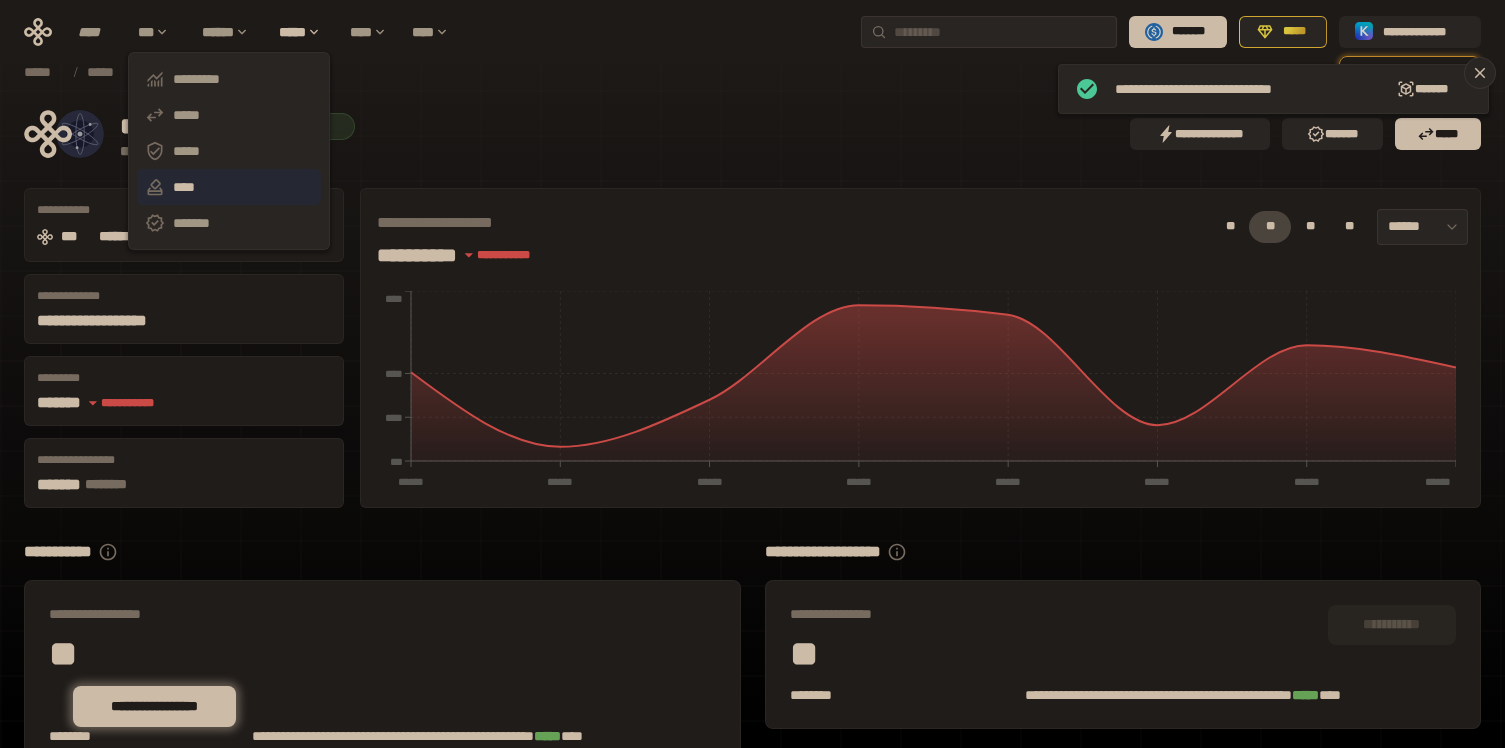 click on "****" at bounding box center [229, 187] 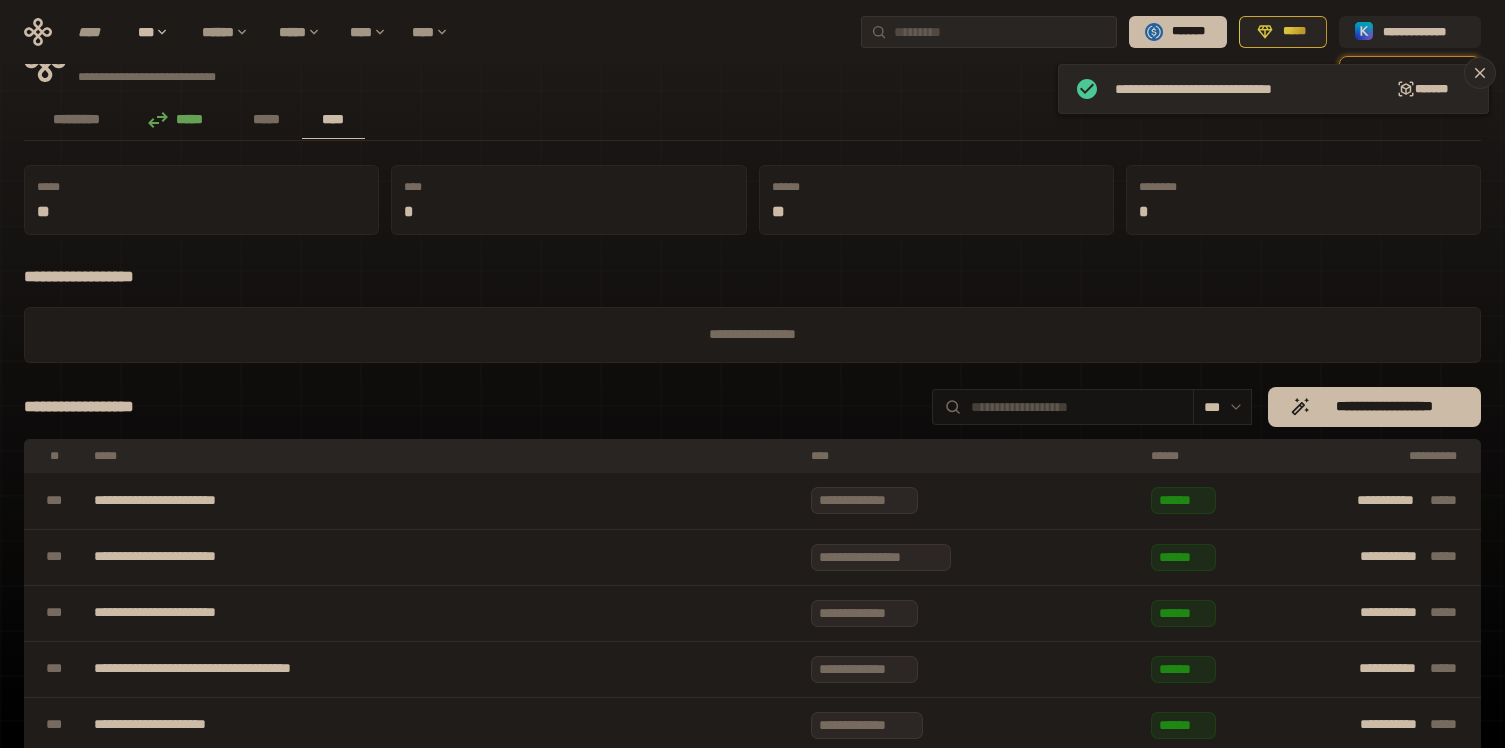 scroll, scrollTop: 0, scrollLeft: 0, axis: both 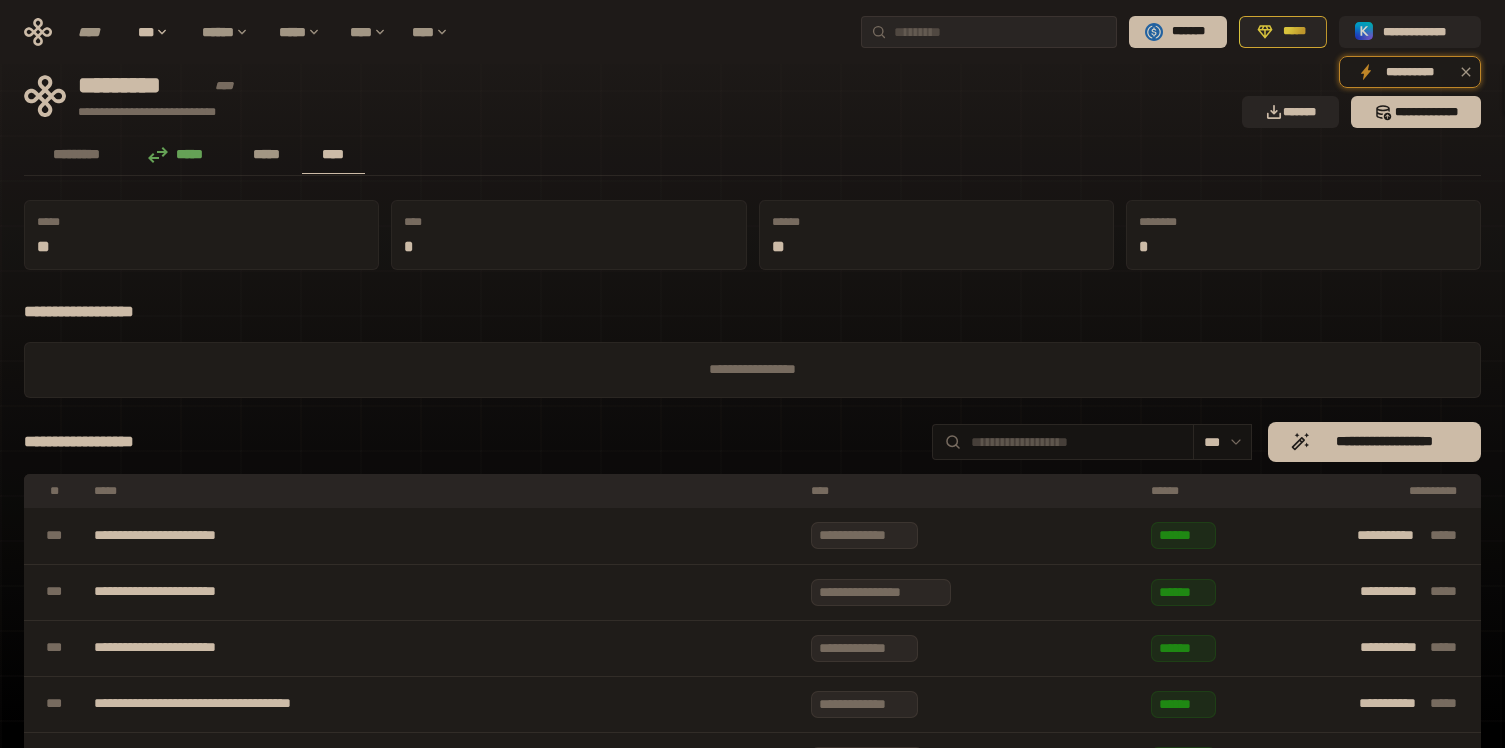 click on "*****" at bounding box center (267, 154) 